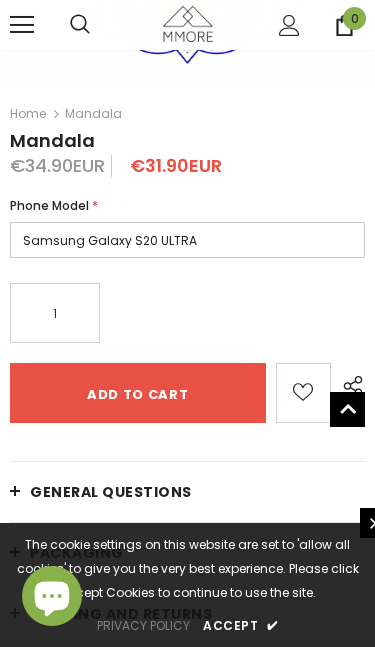 scroll, scrollTop: 338, scrollLeft: 0, axis: vertical 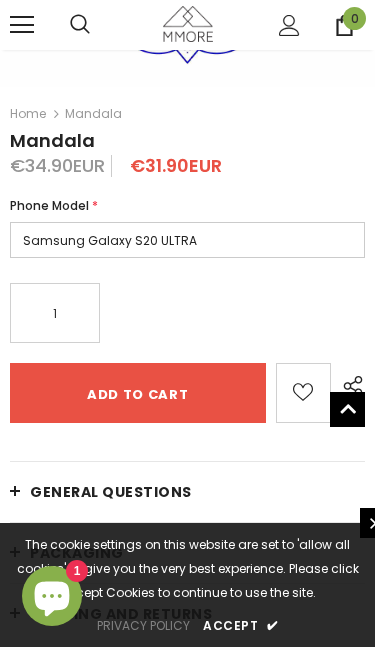 click on "iPhone 16 Pro Max iPhone 16 Pro iPhone 16 Plus iPhone 16 iPhone 16e iPhone 15 Pro Max iPhone 15 Pro iPhone 15 Plus iPhone 15 iPhone 14 Pro Max iPhone 14 Pro iPhone 14 Plus iPhone 14 iPhone 13 Pro Max iPhone 13 Pro iPhone 13 Mini iPhone 13 iPhone 12 Pro Max iPhone 12 Pro iPhone 12 Mini iPhone 12 iPhone 11 PRO MAX iPhone 11 PRO iPhone 11 iPhone XS MAX iPhone XR iPhone X/XS iPhone 6/6S/7/8 PLUS iPhone 6/6S/7/8/SE2/SE3 iPhone 5/5S/SE Samsung Galaxy S25 Ultra Samsung Galaxy S25 Plus Samsung Galaxy S25 Samsung Galaxy S24 Ultra Samsung Galaxy S24 Plus Samsung Galaxy S24 FE Samsung Galaxy S24 Samsung Galaxy S23 Ultra Samsung Galaxy S23 Plus Samsung Galaxy S23 FE Samsung Galaxy S23 Samsung Galaxy S22 Ultra Samsung Galaxy S22 Plus Samsung Galaxy S22 Samsung Galaxy S21 Ultra Samsung Galaxy S21 Plus Samsung Galaxy S21 FE Samsung Galaxy S21 Samsung Galaxy S20 ULTRA Samsung Galaxy S20 PLUS Samsung Galaxy S20 FE Samsung Galaxy S20 Samsung Galaxy S10E Samsung Galaxy S10 PLUS Samsung Galaxy S10 Samsung Galaxy S9 Huawei P40" at bounding box center [187, 240] 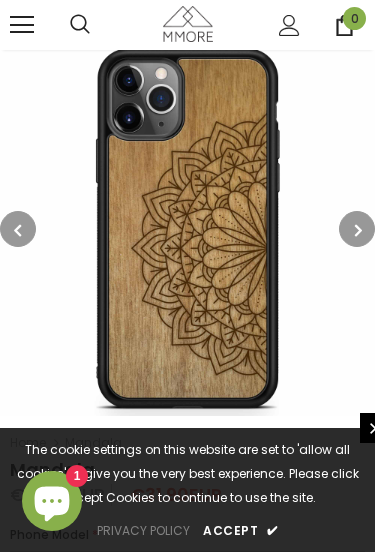 scroll, scrollTop: 8, scrollLeft: 0, axis: vertical 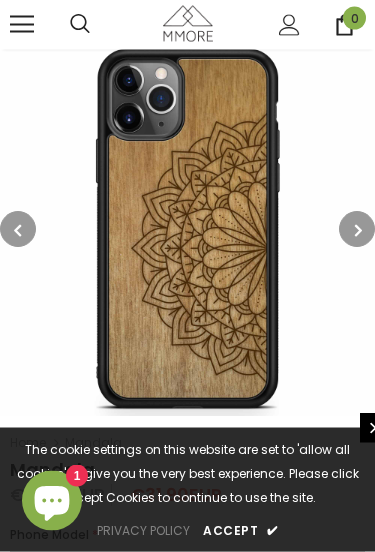 click at bounding box center [358, 231] 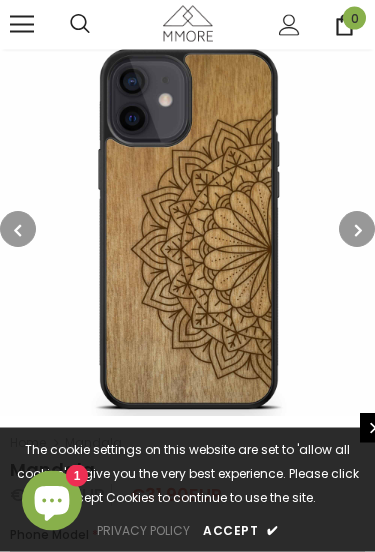 scroll, scrollTop: 9, scrollLeft: 0, axis: vertical 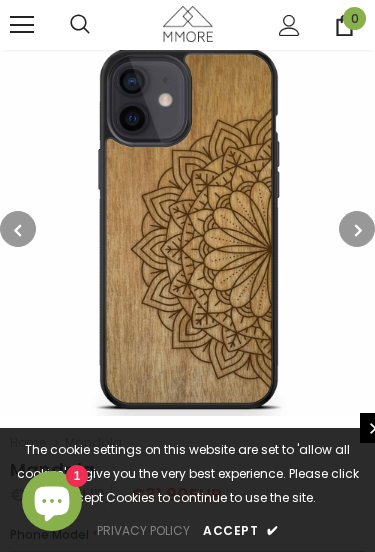 click at bounding box center (358, 230) 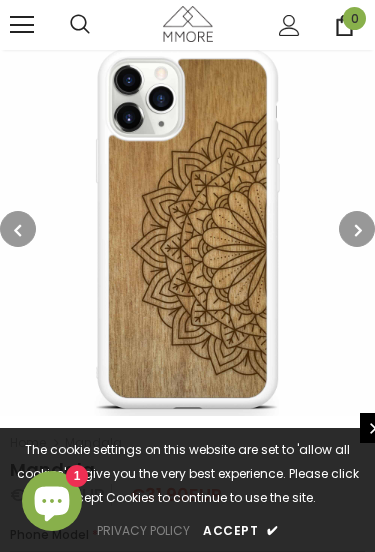 click at bounding box center [358, 230] 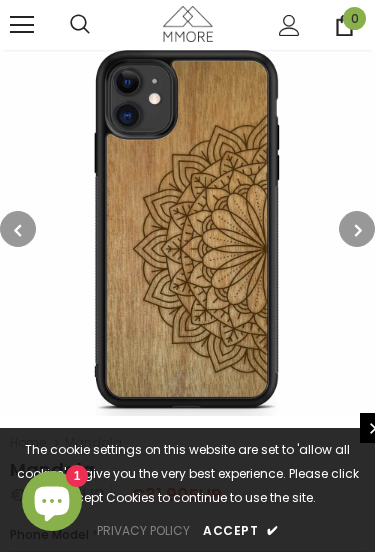 click at bounding box center (358, 230) 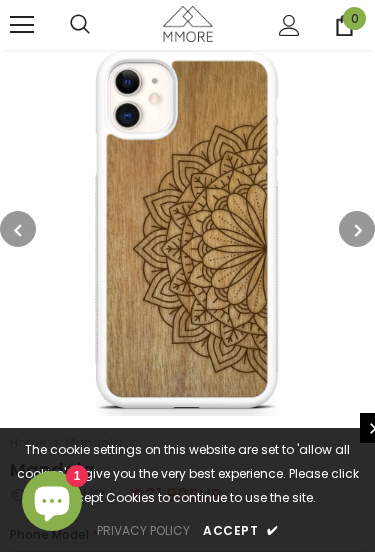click at bounding box center (358, 230) 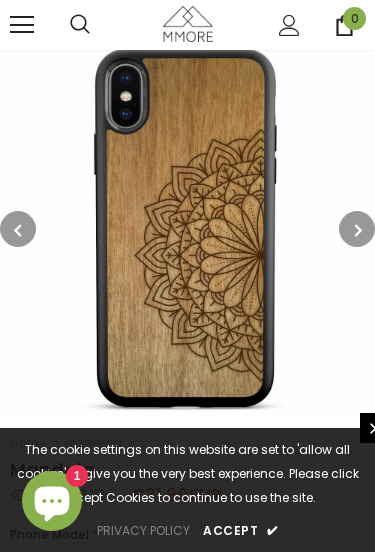 click at bounding box center [358, 230] 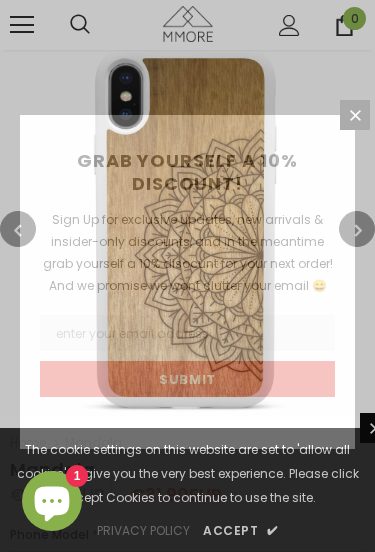 click on "GRAB YOURSELF A 10% DISCOUNT!
Sign Up for exclusive updates, new arrivals & insider-only discounts, and in the meantime grab yourself a 10% disocunt for your next order! And we promise we wont clutter your email 😄
Submit" at bounding box center (187, 276) 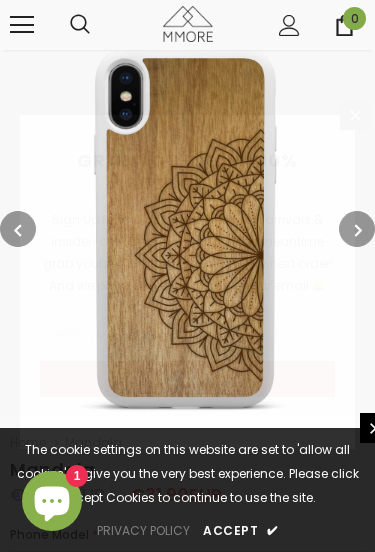 click at bounding box center [187, 228] 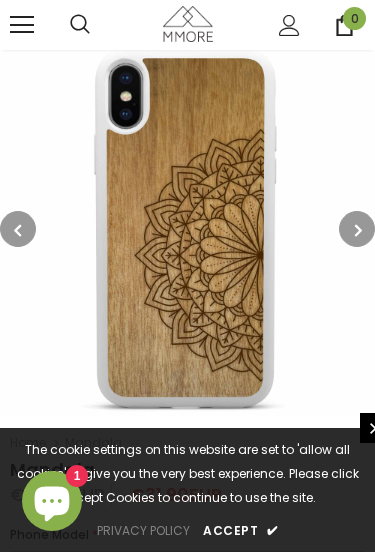 click at bounding box center [357, 229] 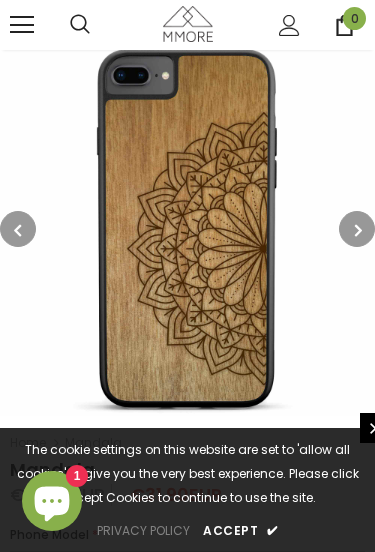 click at bounding box center [357, 229] 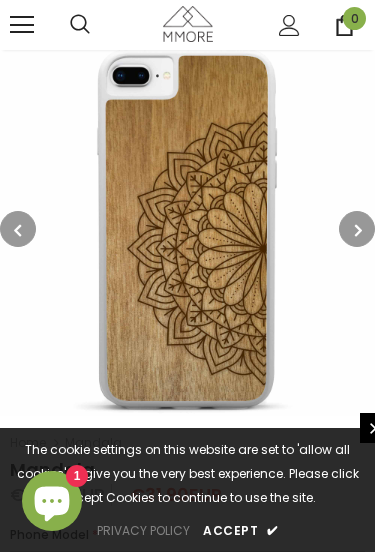 click at bounding box center [357, 229] 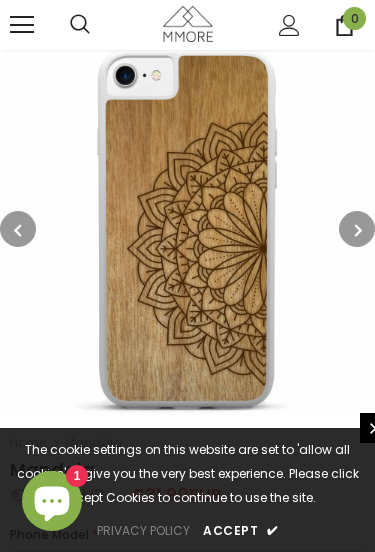 click at bounding box center (358, 230) 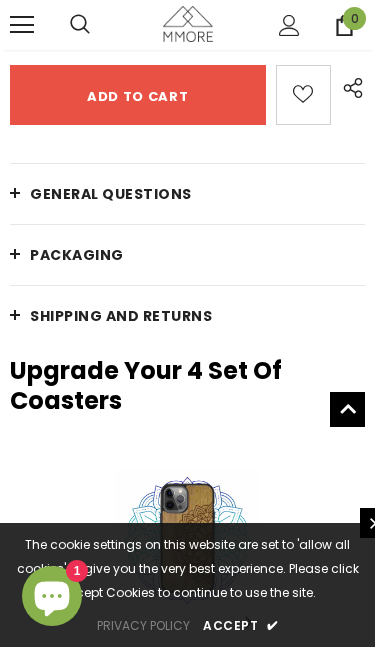 scroll, scrollTop: 642, scrollLeft: 0, axis: vertical 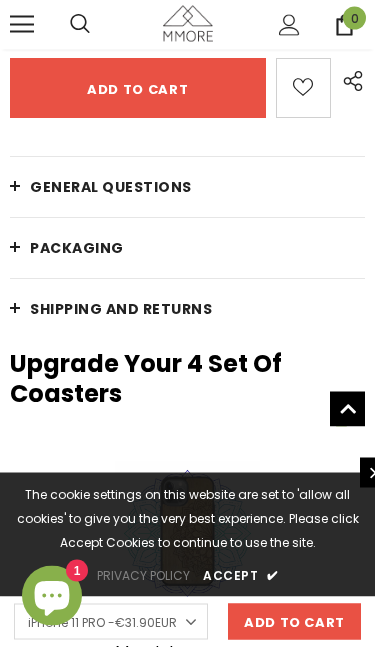 click on "General Questions" at bounding box center [111, 188] 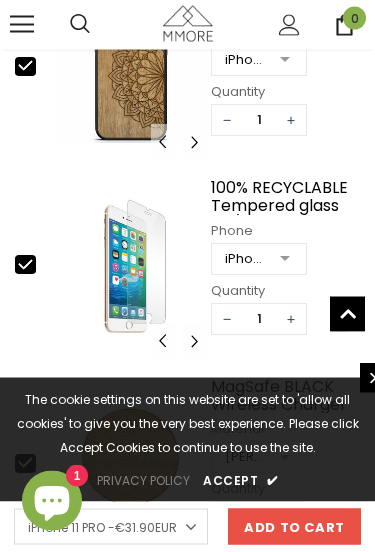 scroll, scrollTop: 4628, scrollLeft: 0, axis: vertical 